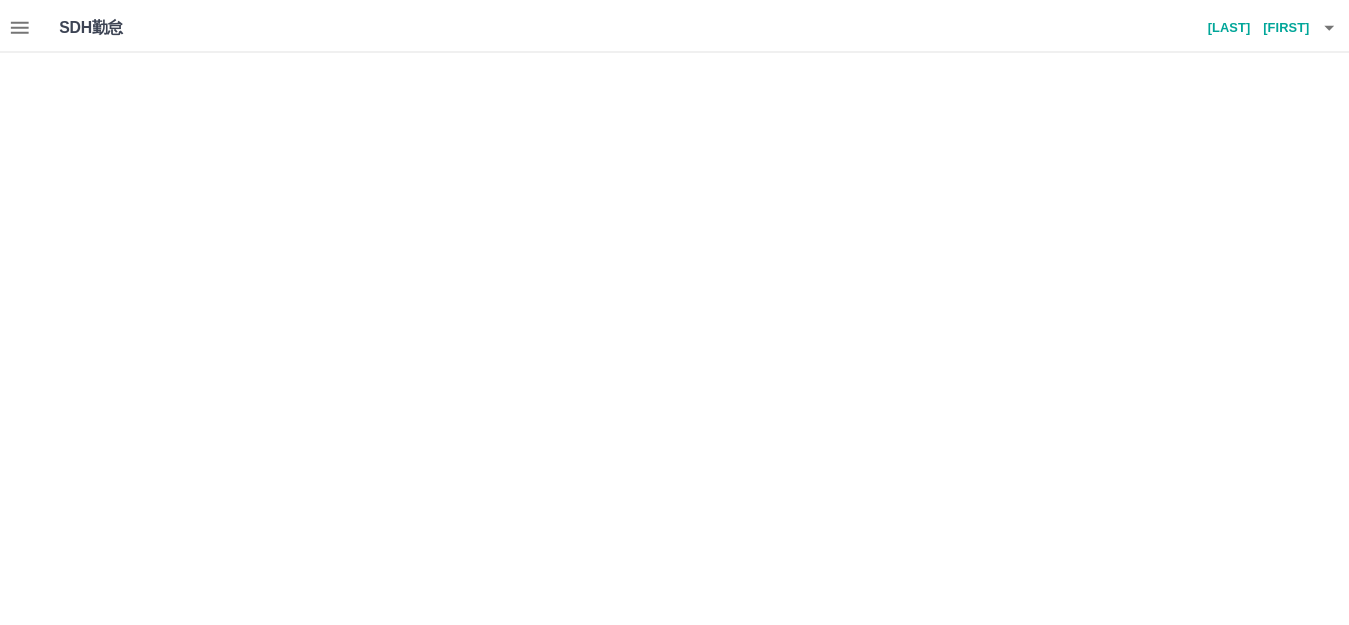 scroll, scrollTop: 0, scrollLeft: 0, axis: both 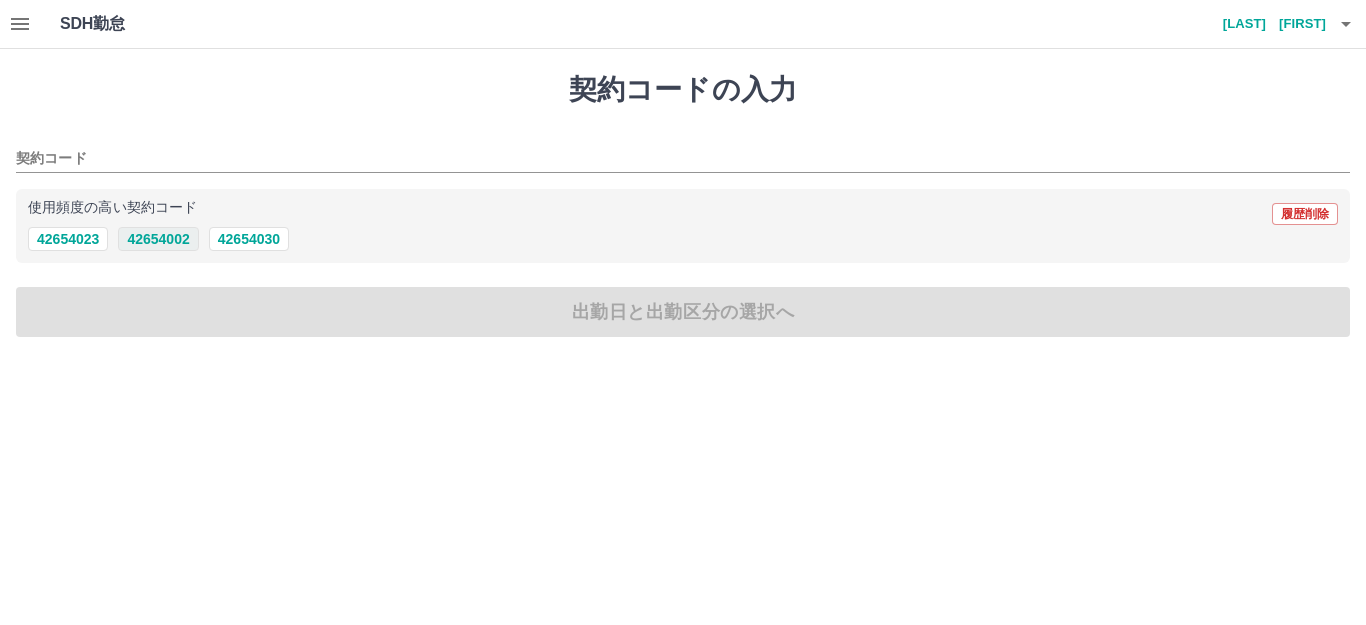 click on "42654002" at bounding box center [158, 239] 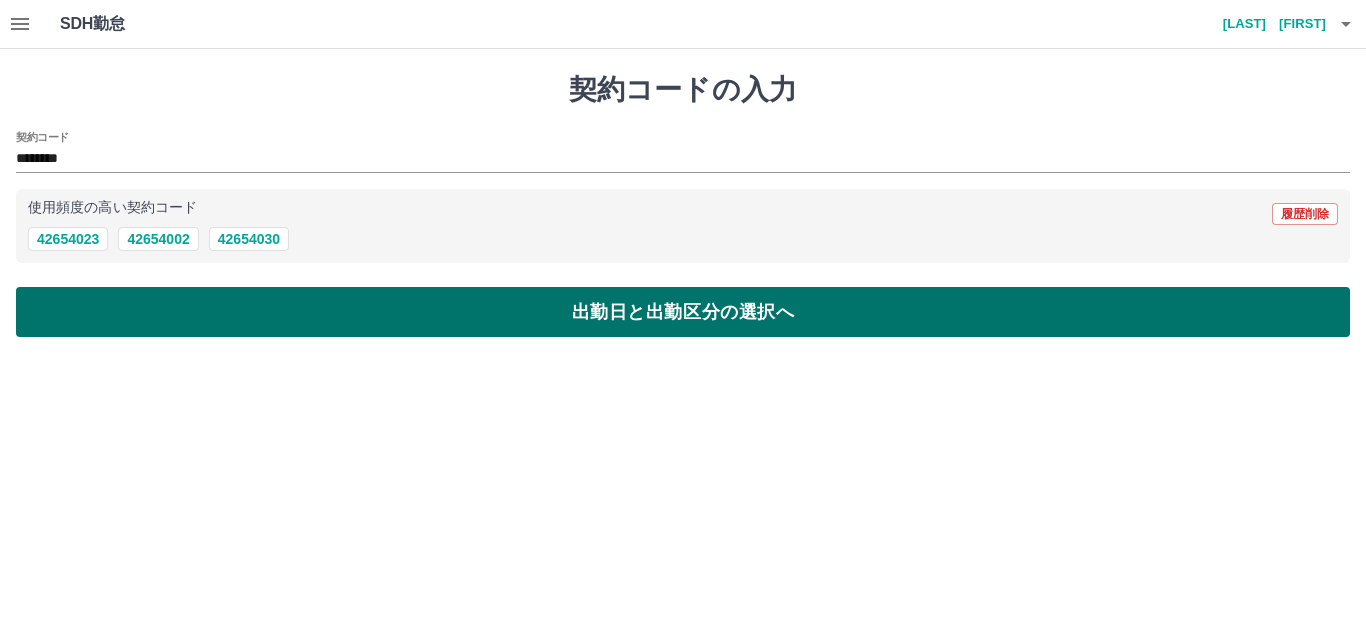 click on "出勤日と出勤区分の選択へ" at bounding box center [683, 312] 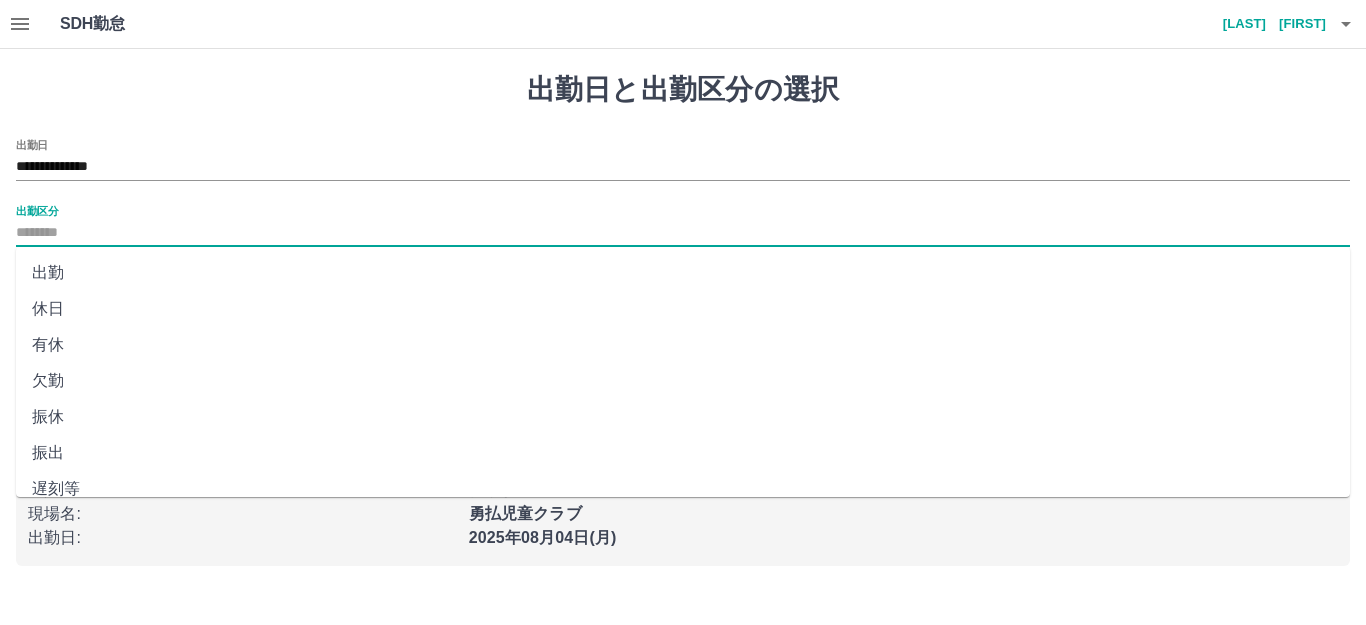 click on "出勤区分" at bounding box center [683, 233] 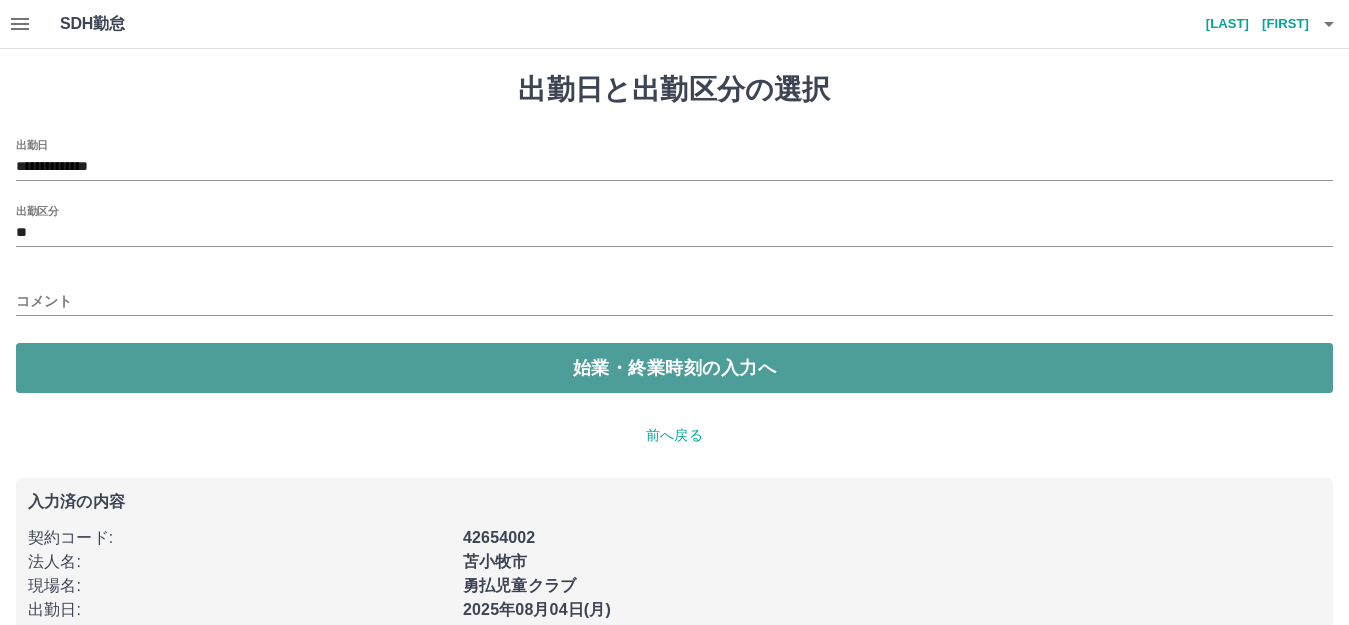 click on "始業・終業時刻の入力へ" at bounding box center (674, 368) 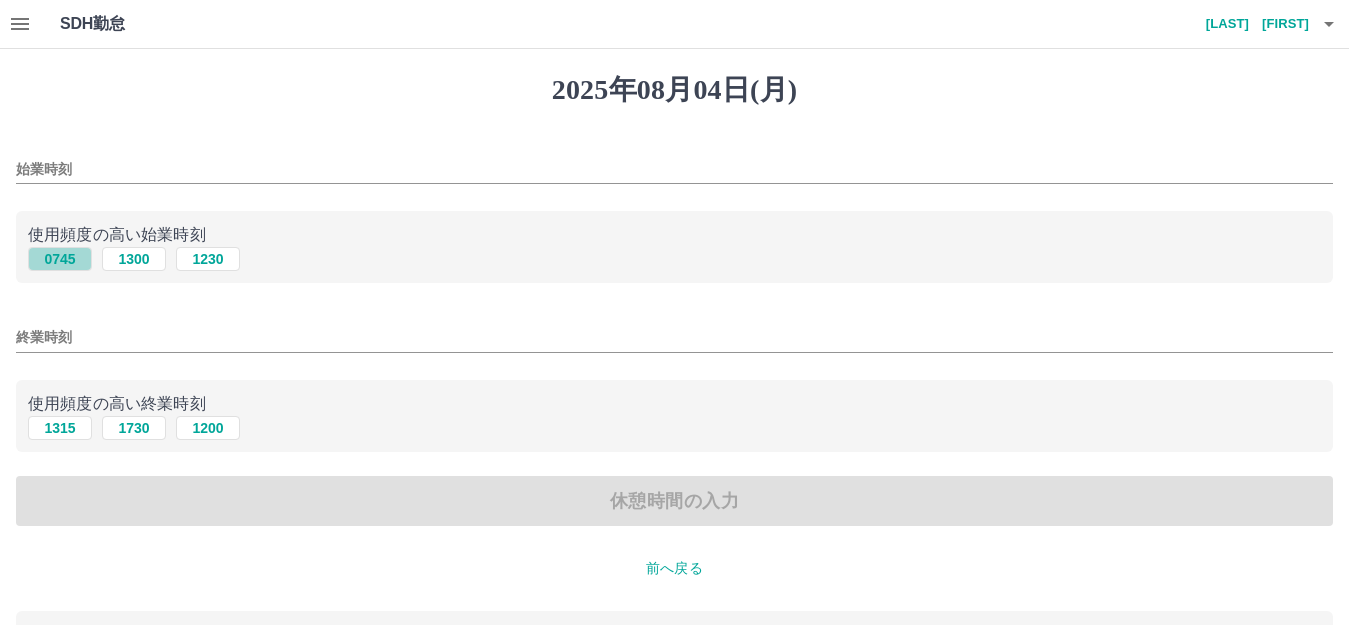 click on "0745" at bounding box center (60, 259) 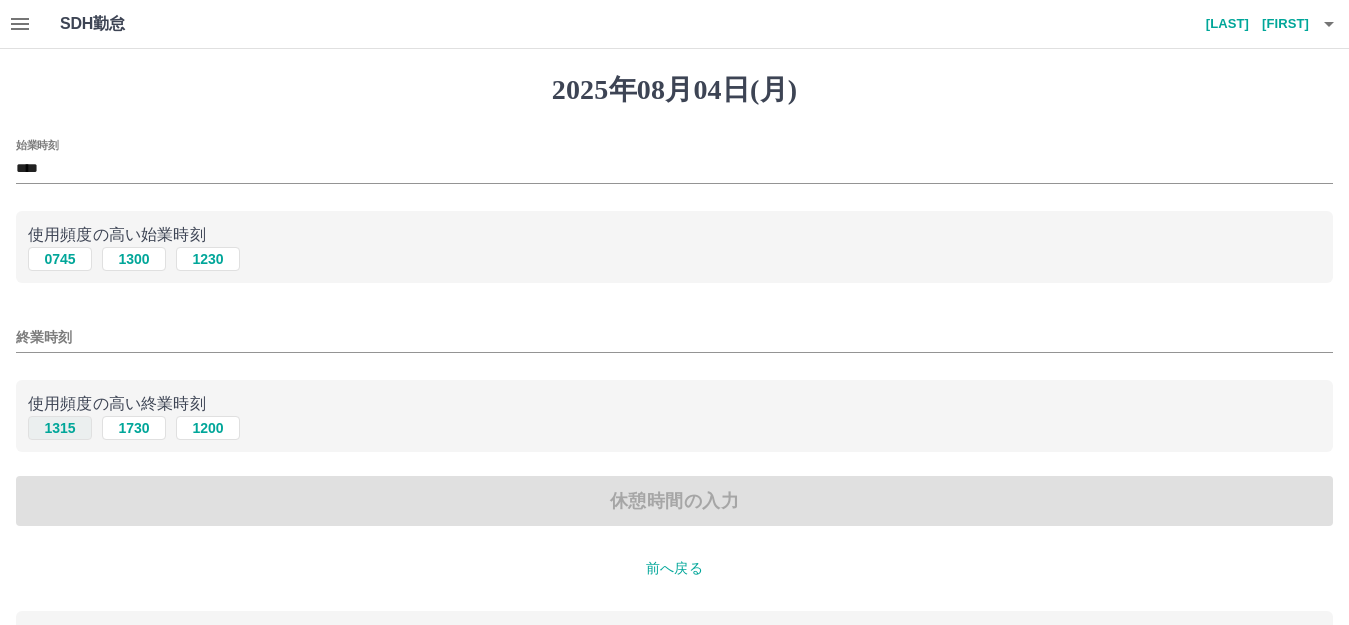 click on "1315" at bounding box center (60, 428) 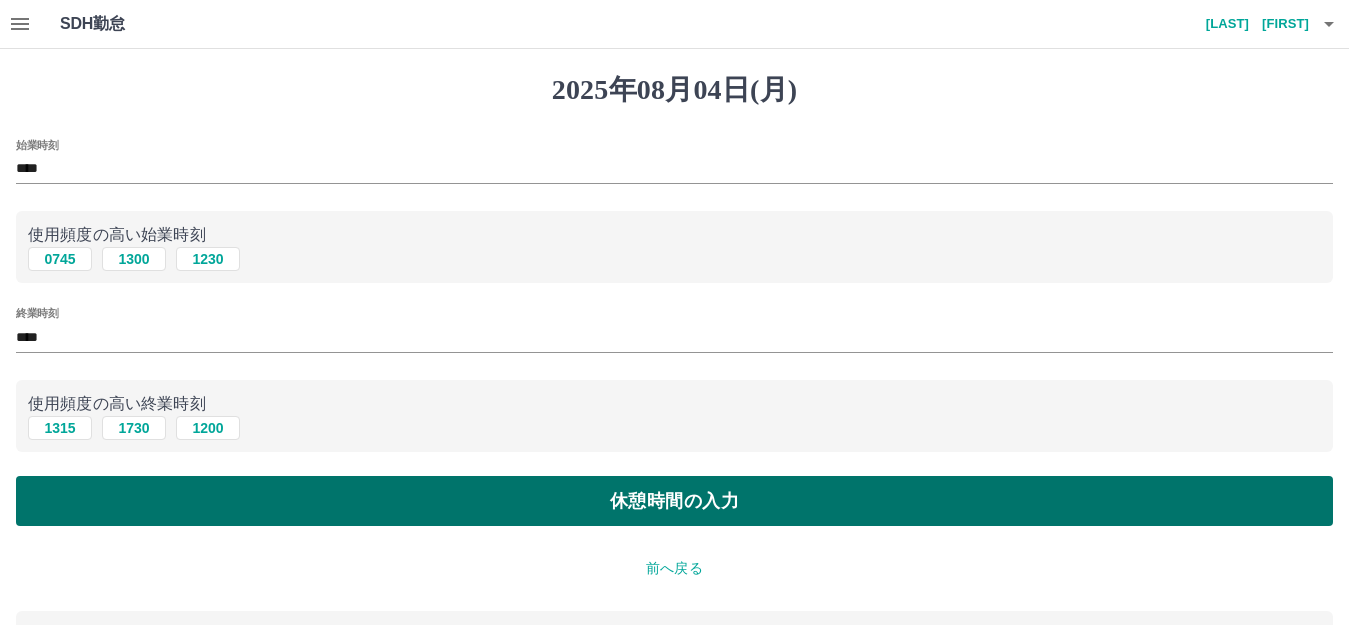 click on "休憩時間の入力" at bounding box center [674, 501] 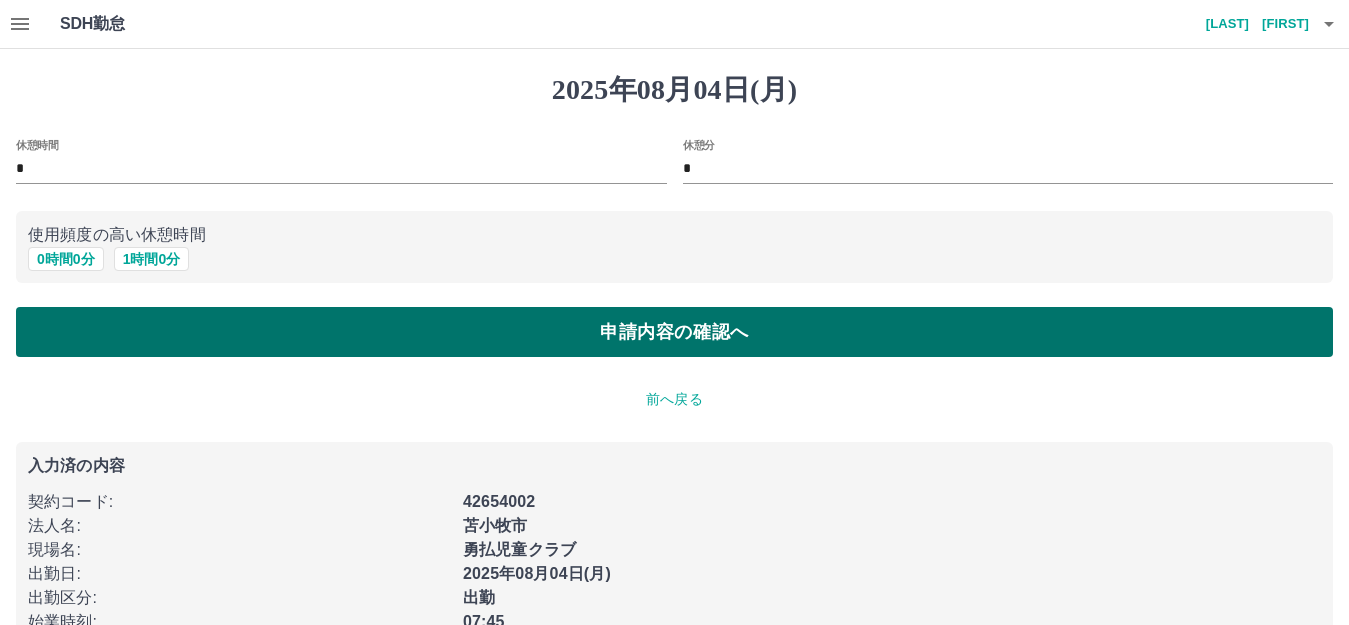 click on "申請内容の確認へ" at bounding box center (674, 332) 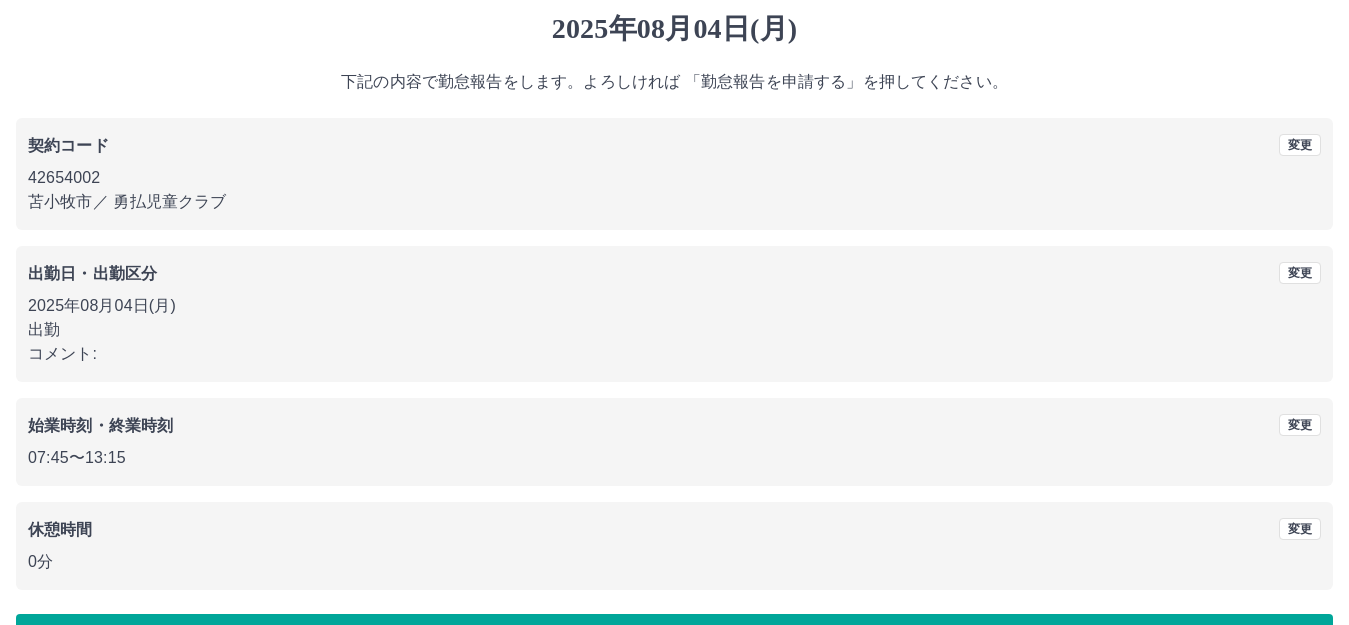 scroll, scrollTop: 124, scrollLeft: 0, axis: vertical 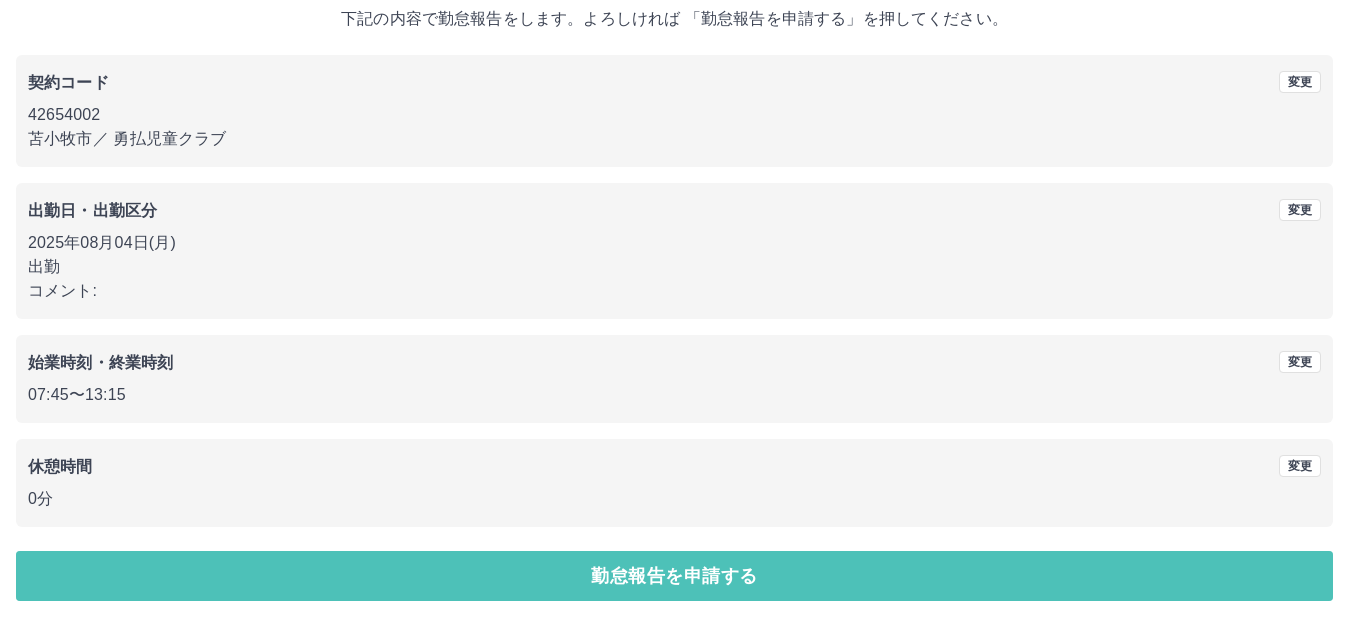 click on "勤怠報告を申請する" at bounding box center (674, 576) 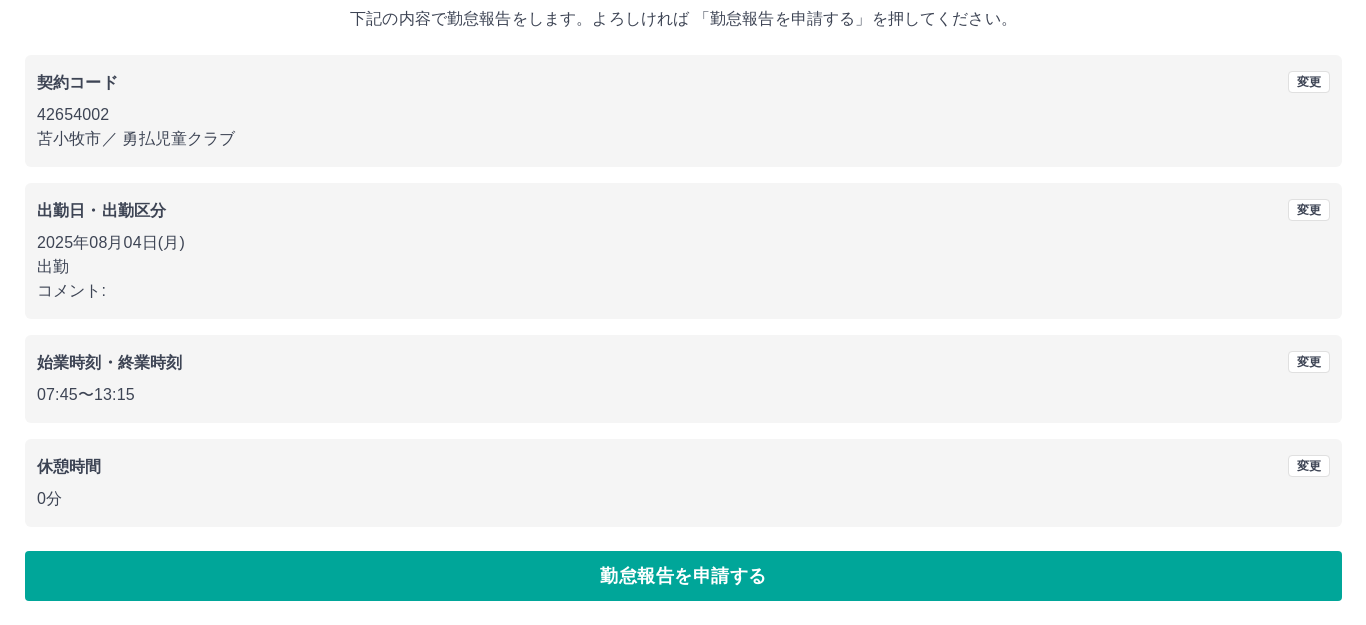 scroll, scrollTop: 0, scrollLeft: 0, axis: both 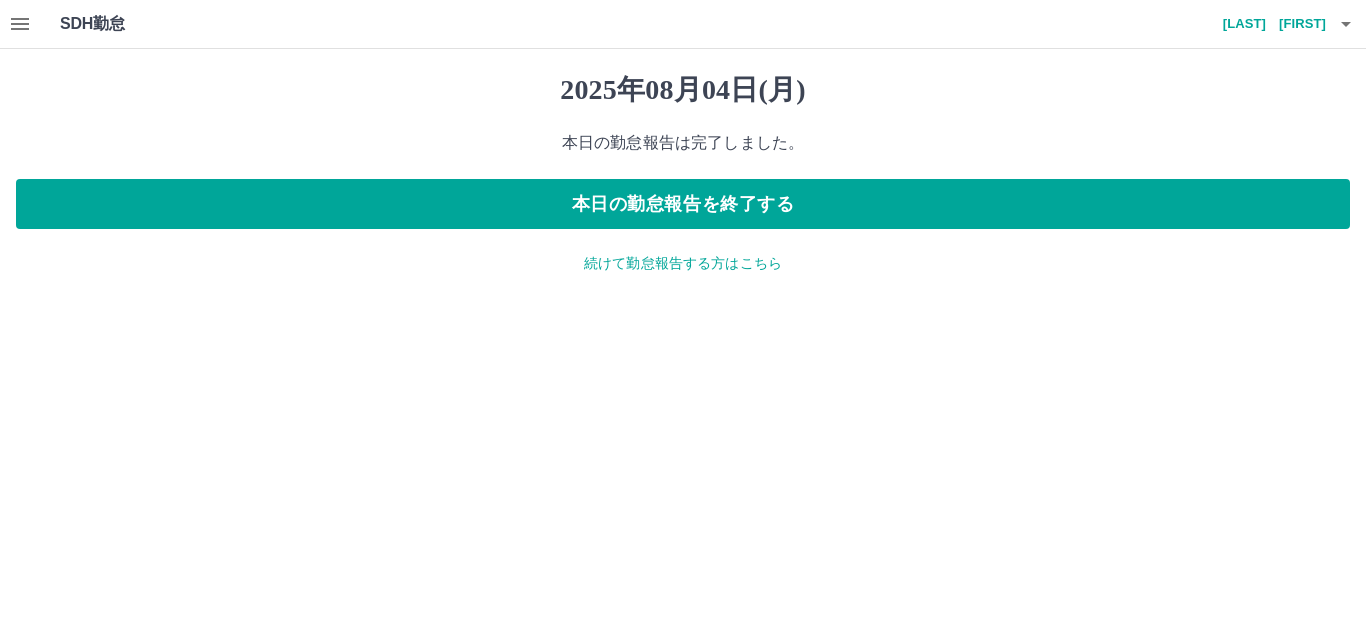click on "続けて勤怠報告する方はこちら" at bounding box center [683, 263] 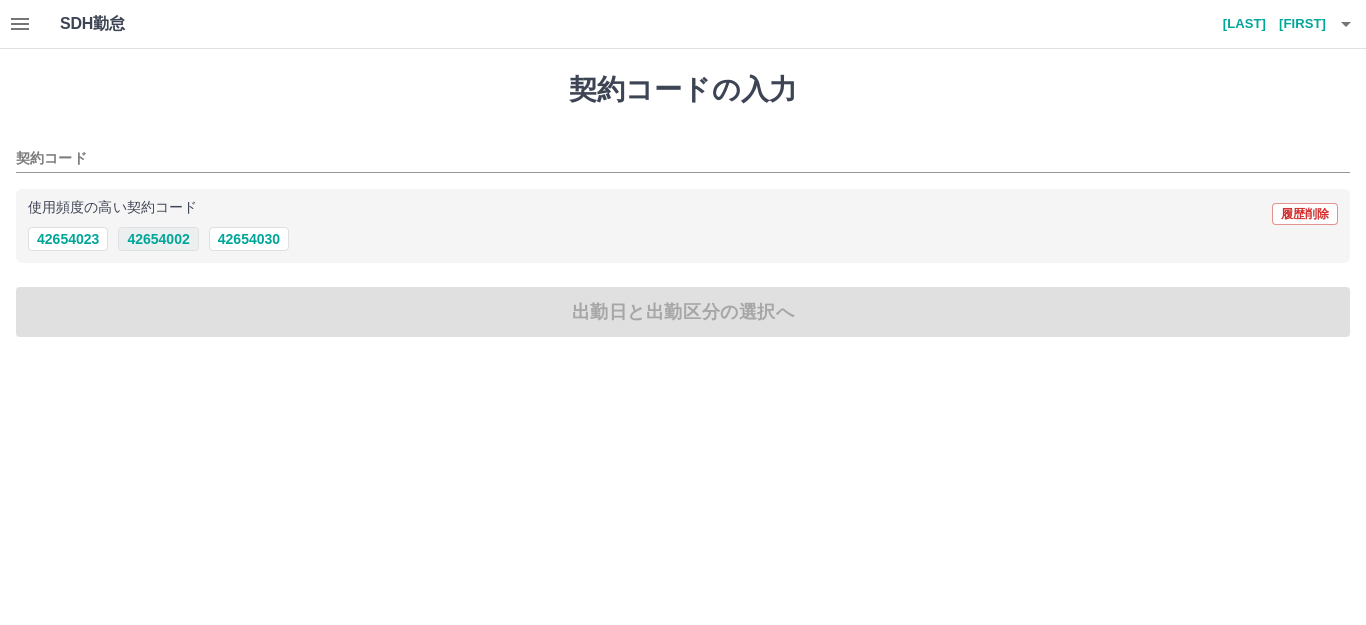 click on "42654002" at bounding box center (158, 239) 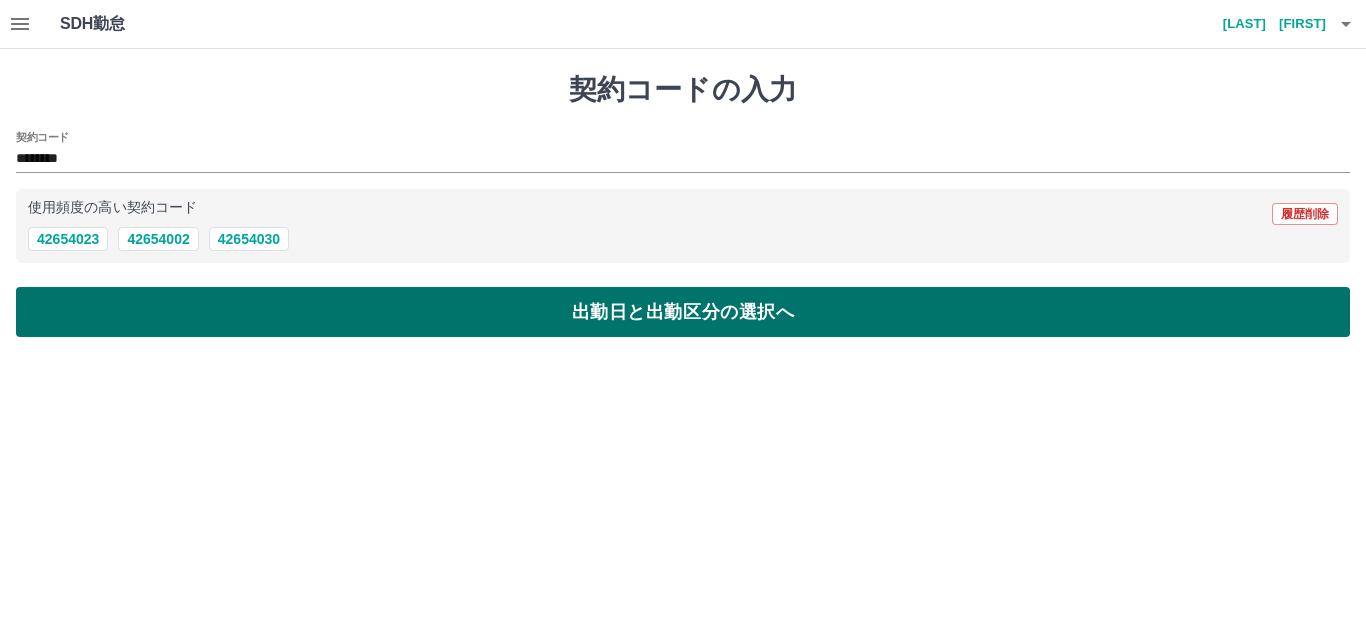 click on "出勤日と出勤区分の選択へ" at bounding box center (683, 312) 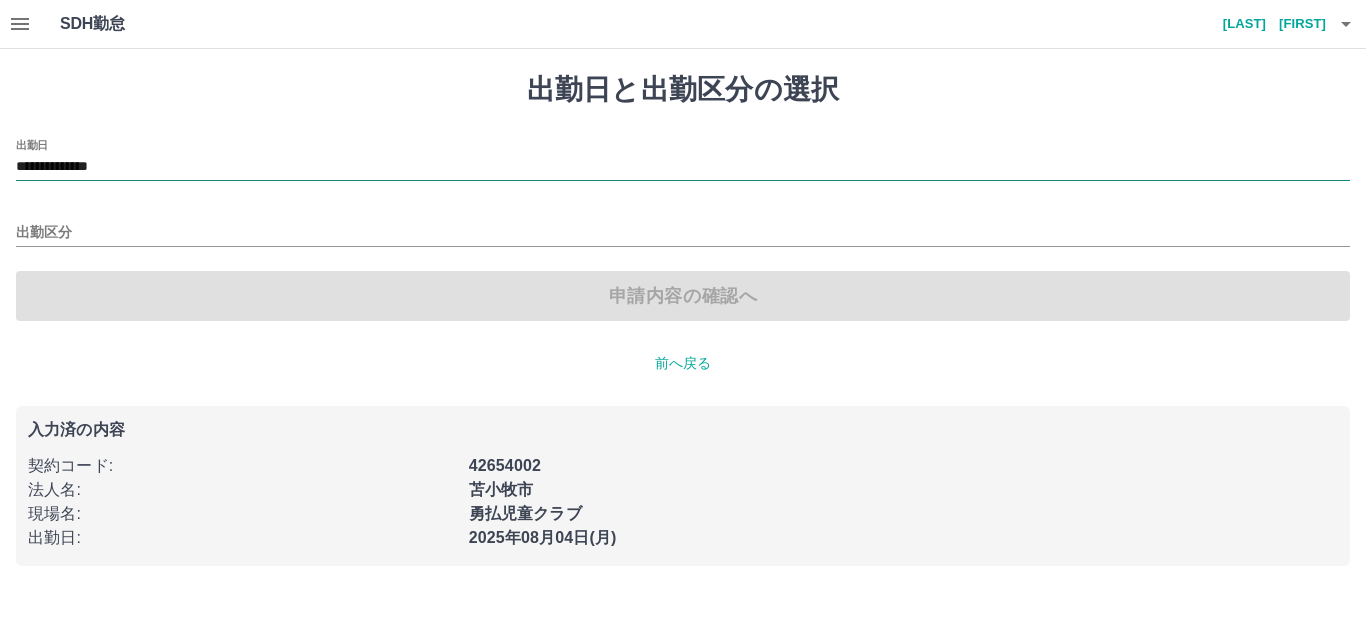 click on "**********" at bounding box center (683, 167) 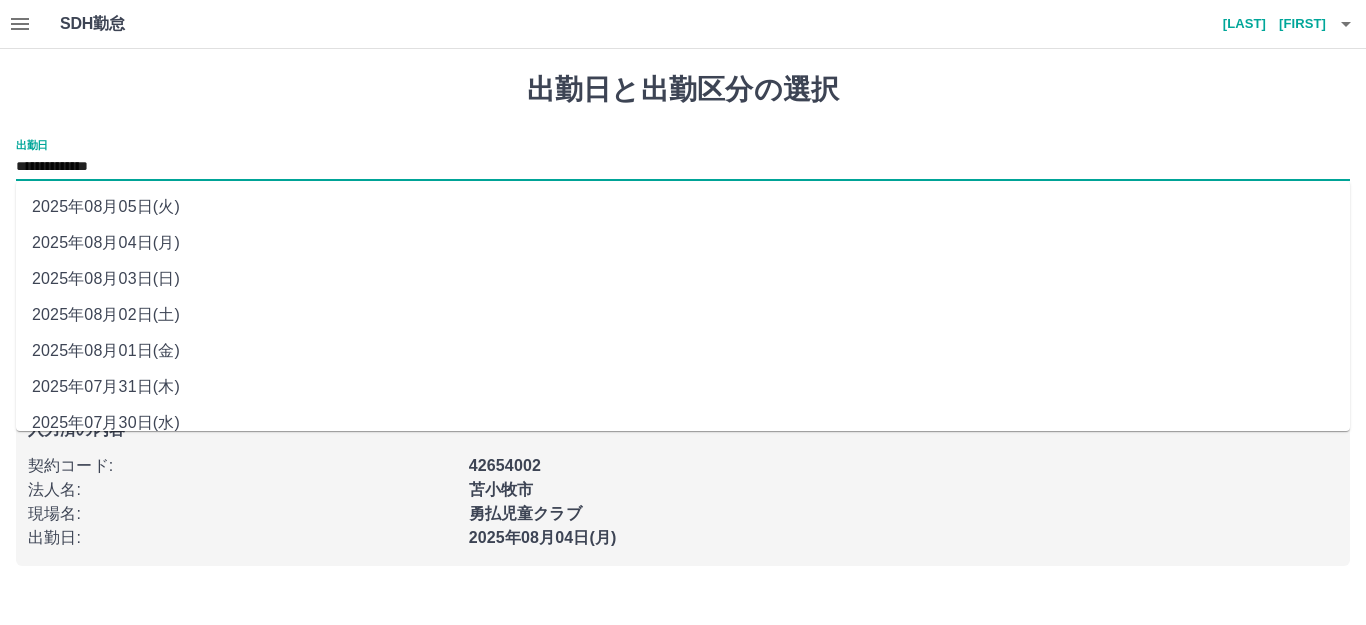 click on "2025年08月03日(日)" at bounding box center (683, 279) 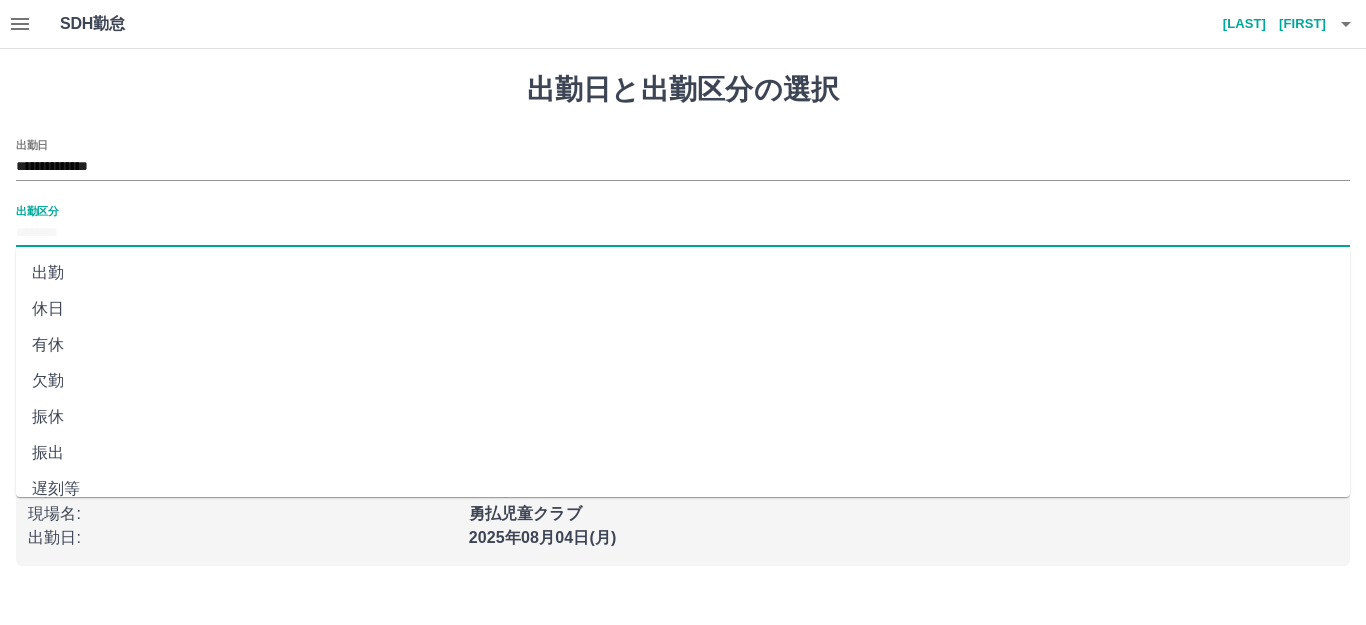 click on "出勤区分" at bounding box center (683, 233) 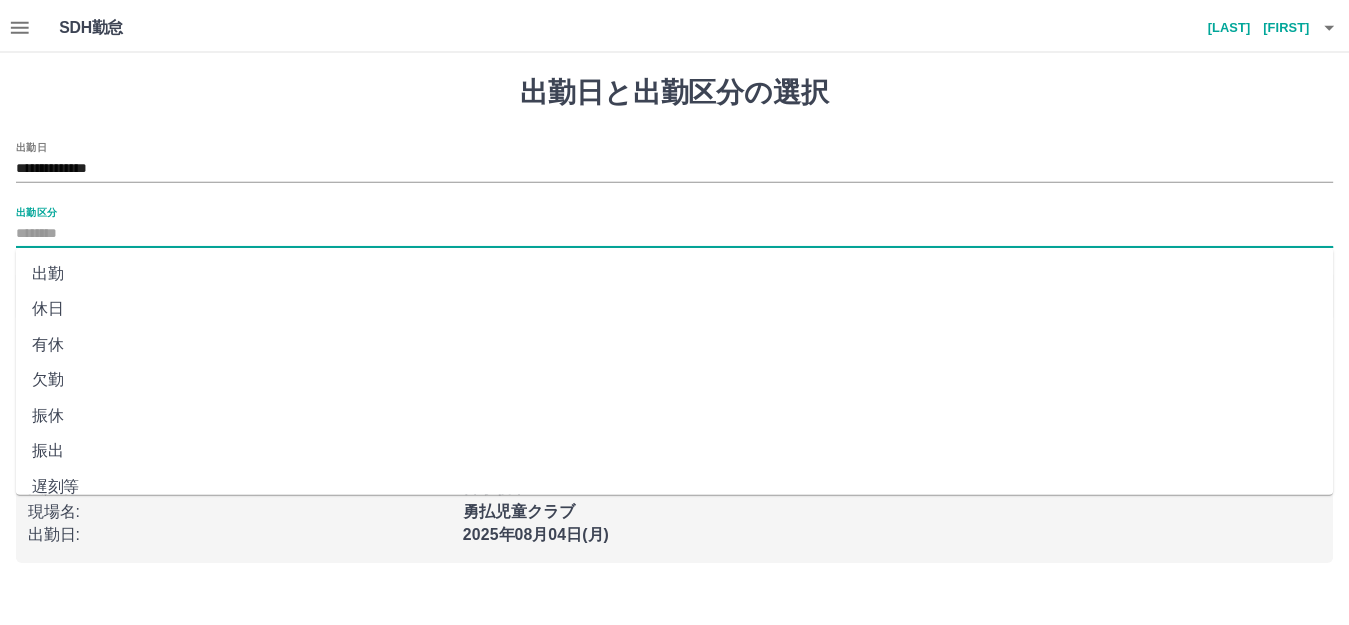 scroll, scrollTop: 400, scrollLeft: 0, axis: vertical 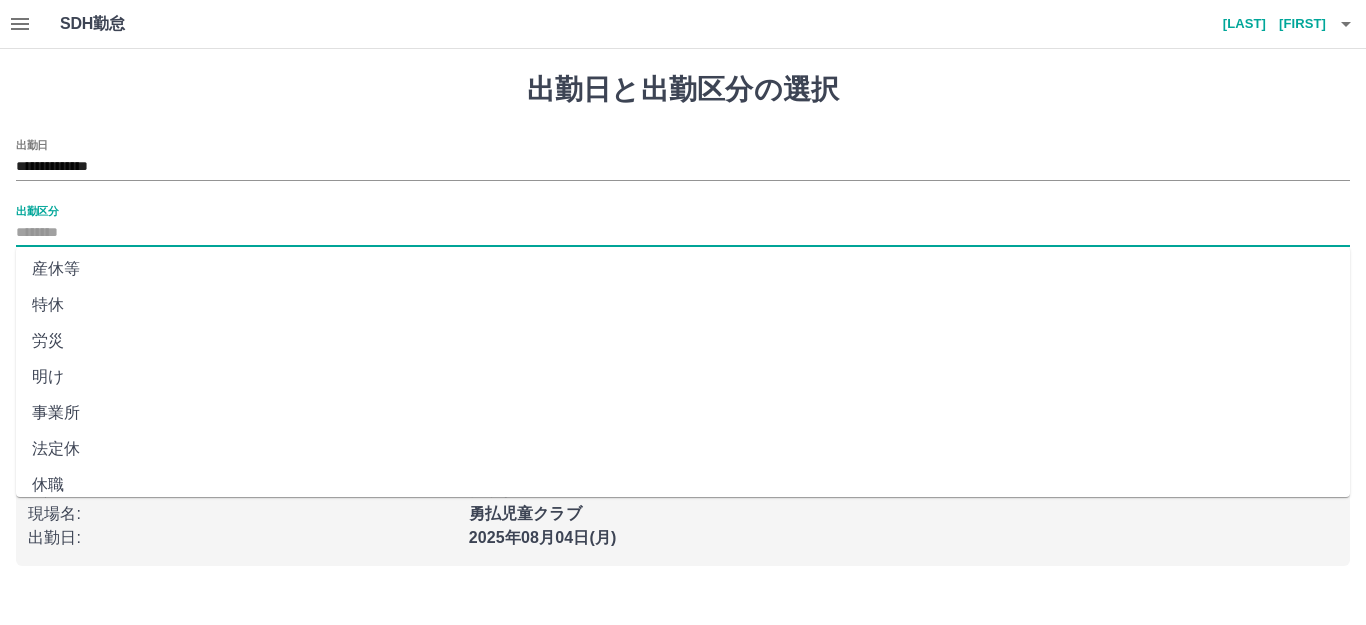 click on "法定休" at bounding box center [683, 449] 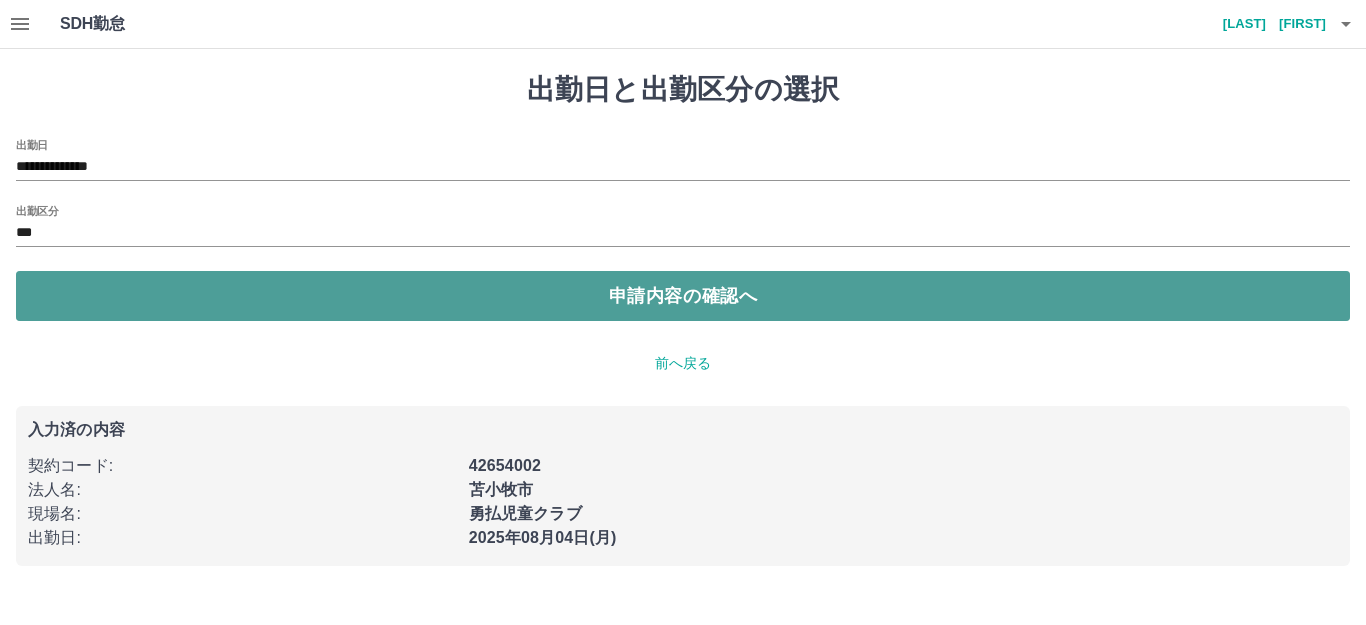 click on "申請内容の確認へ" at bounding box center [683, 296] 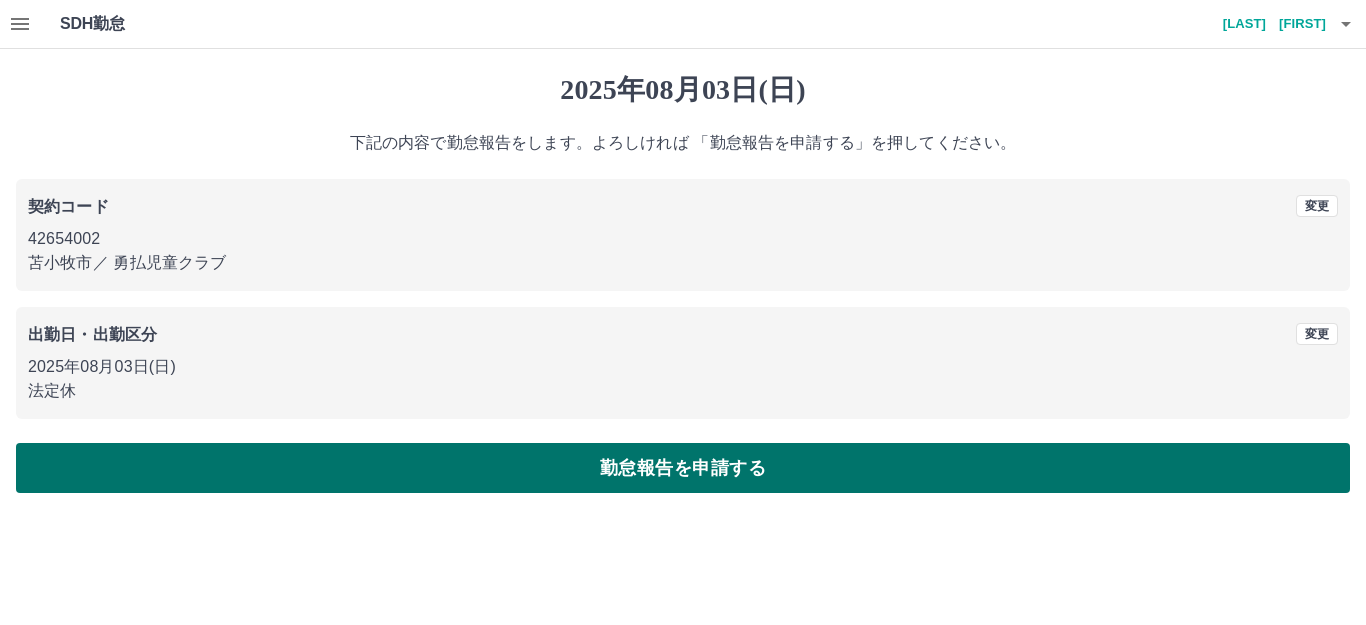 click on "勤怠報告を申請する" at bounding box center (683, 468) 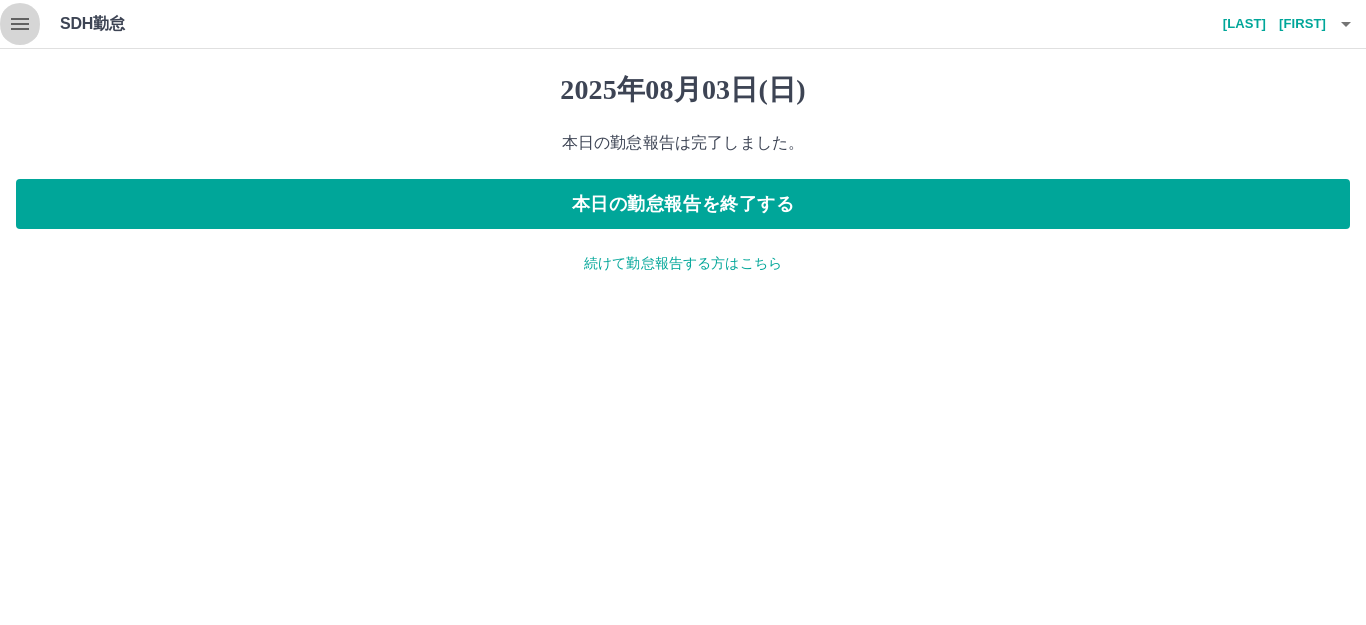 click 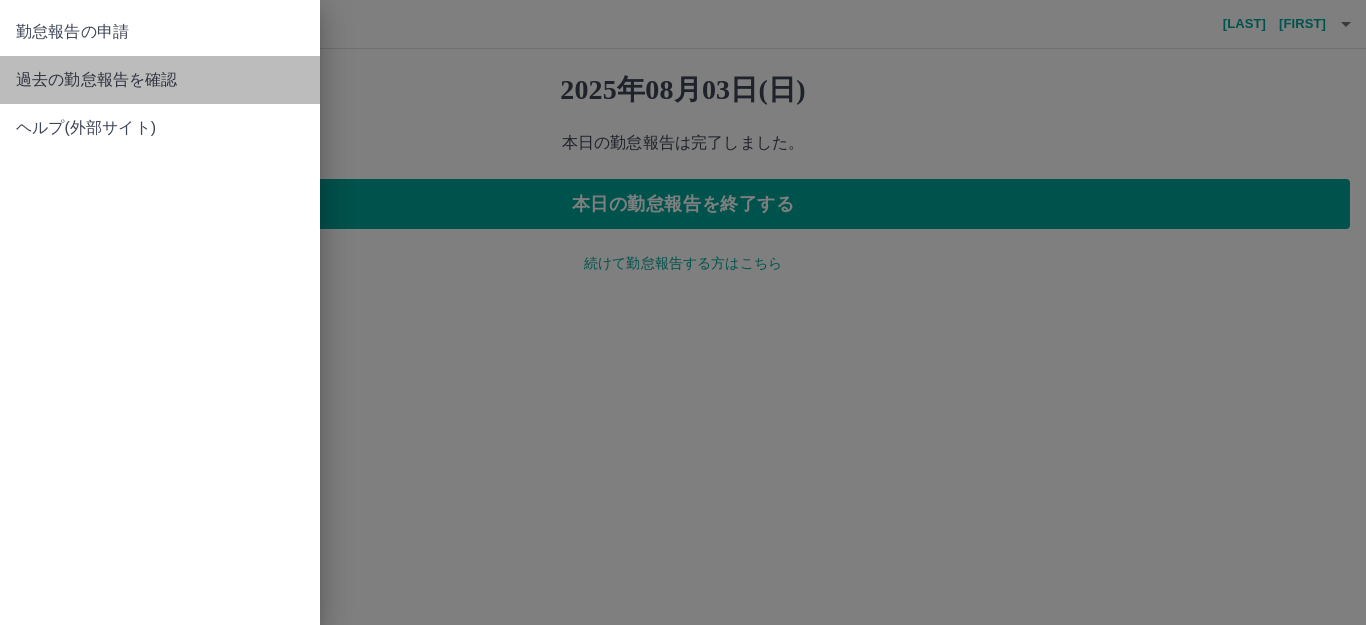 click on "過去の勤怠報告を確認" at bounding box center (160, 80) 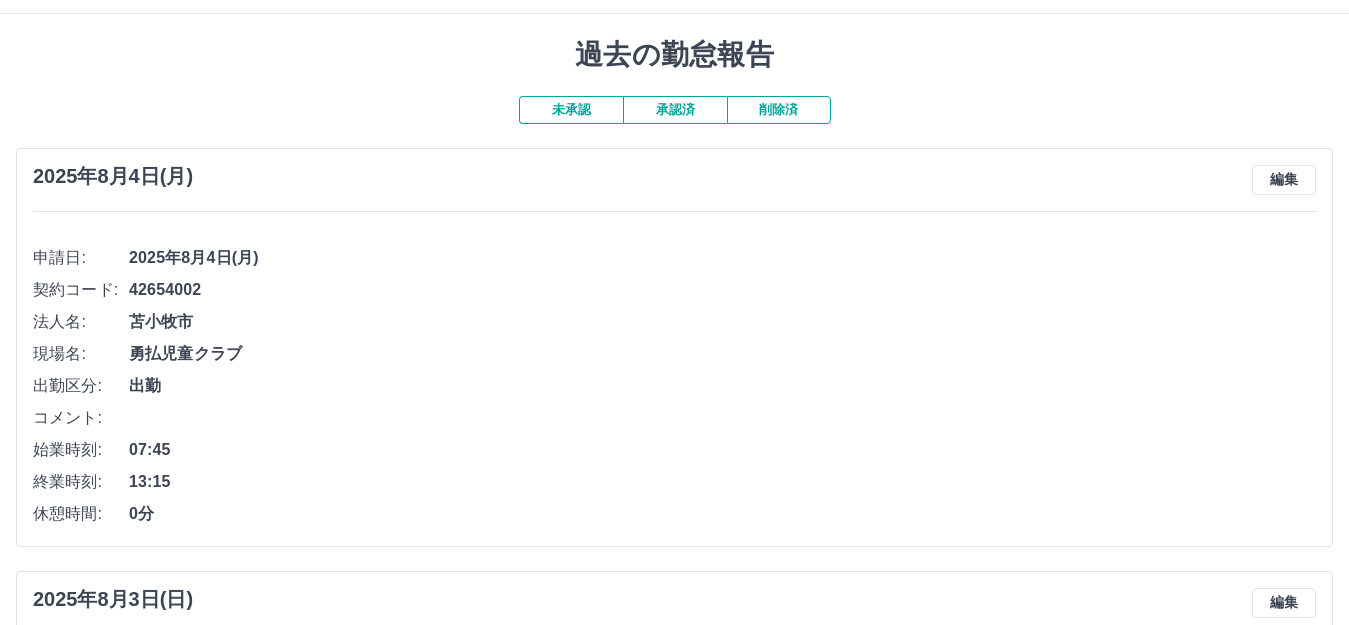 scroll, scrollTop: 0, scrollLeft: 0, axis: both 